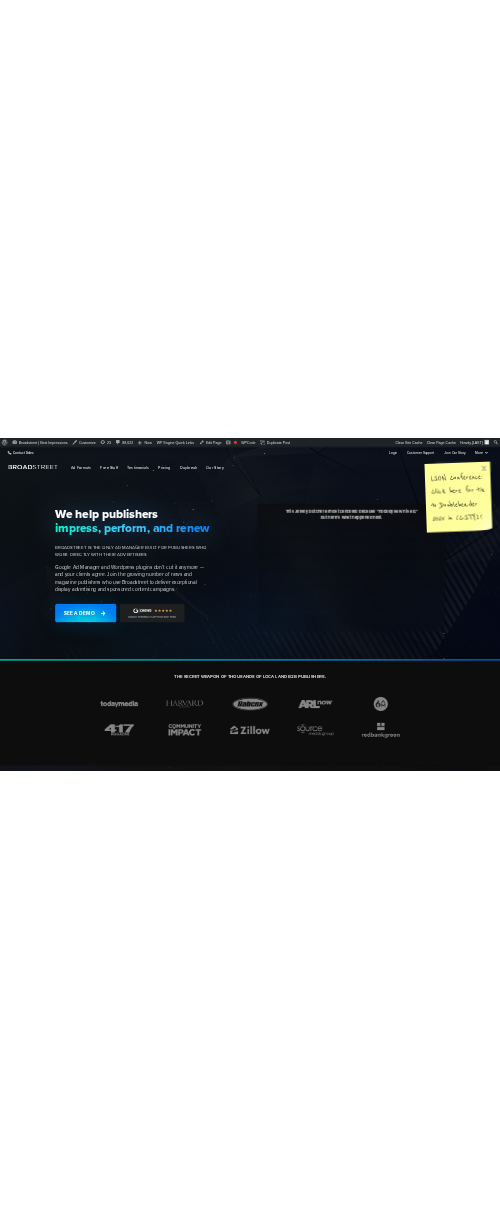 scroll, scrollTop: 0, scrollLeft: 0, axis: both 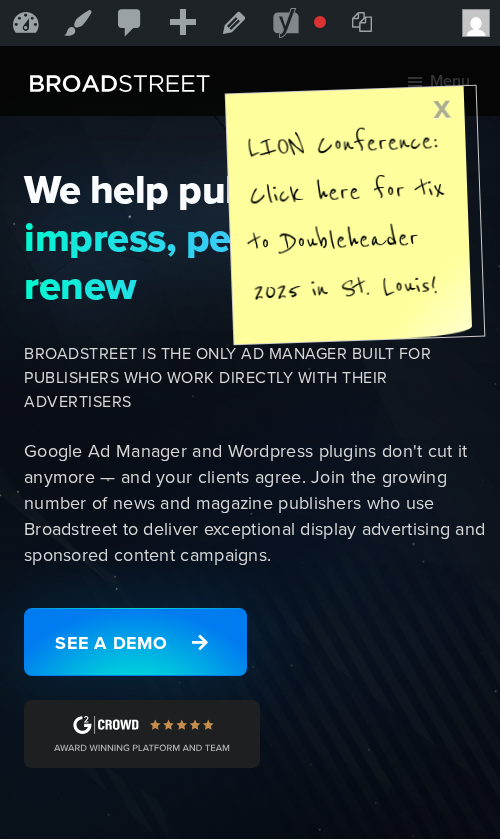 click on "x" at bounding box center [441, 107] 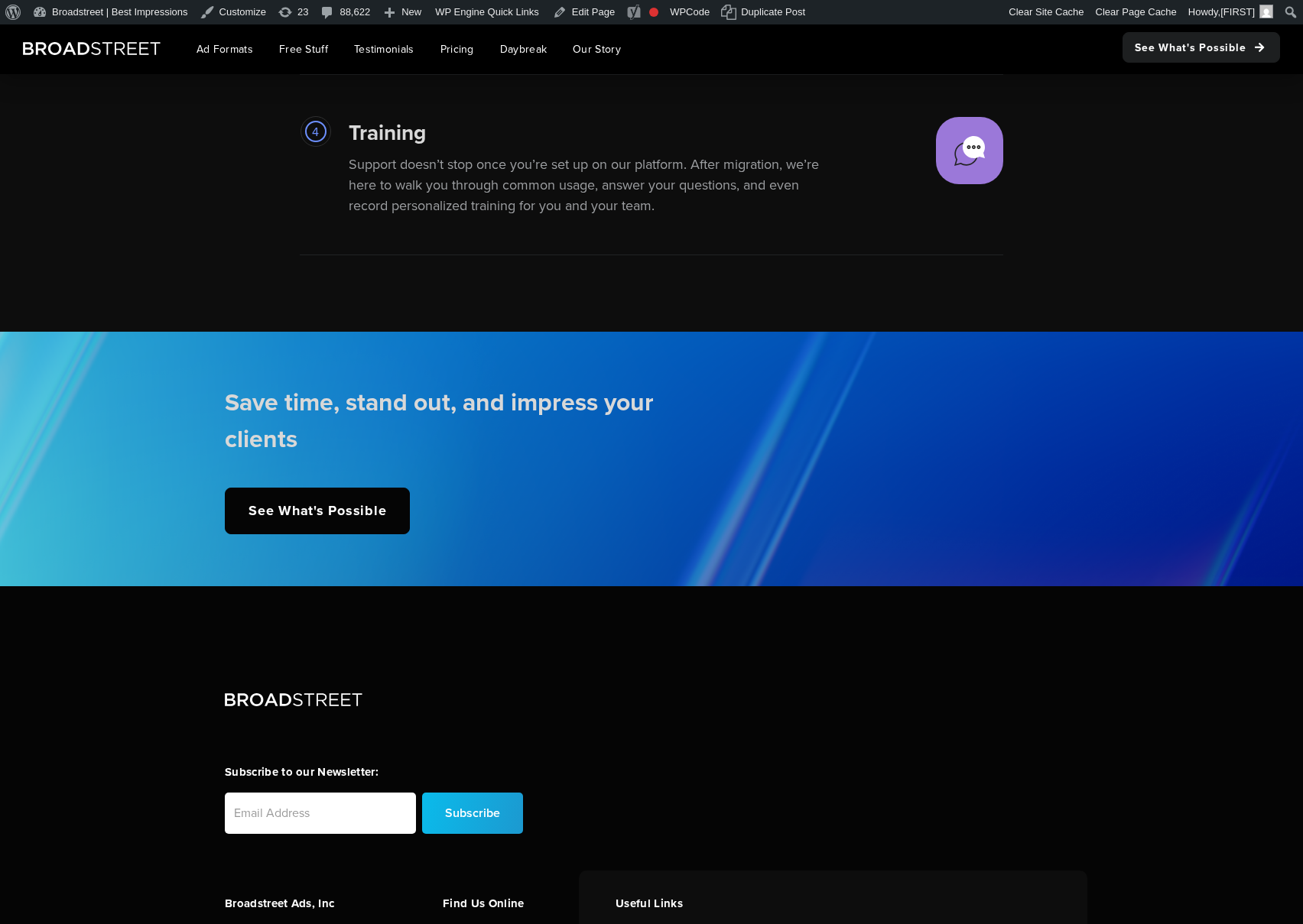 scroll, scrollTop: 3542, scrollLeft: 0, axis: vertical 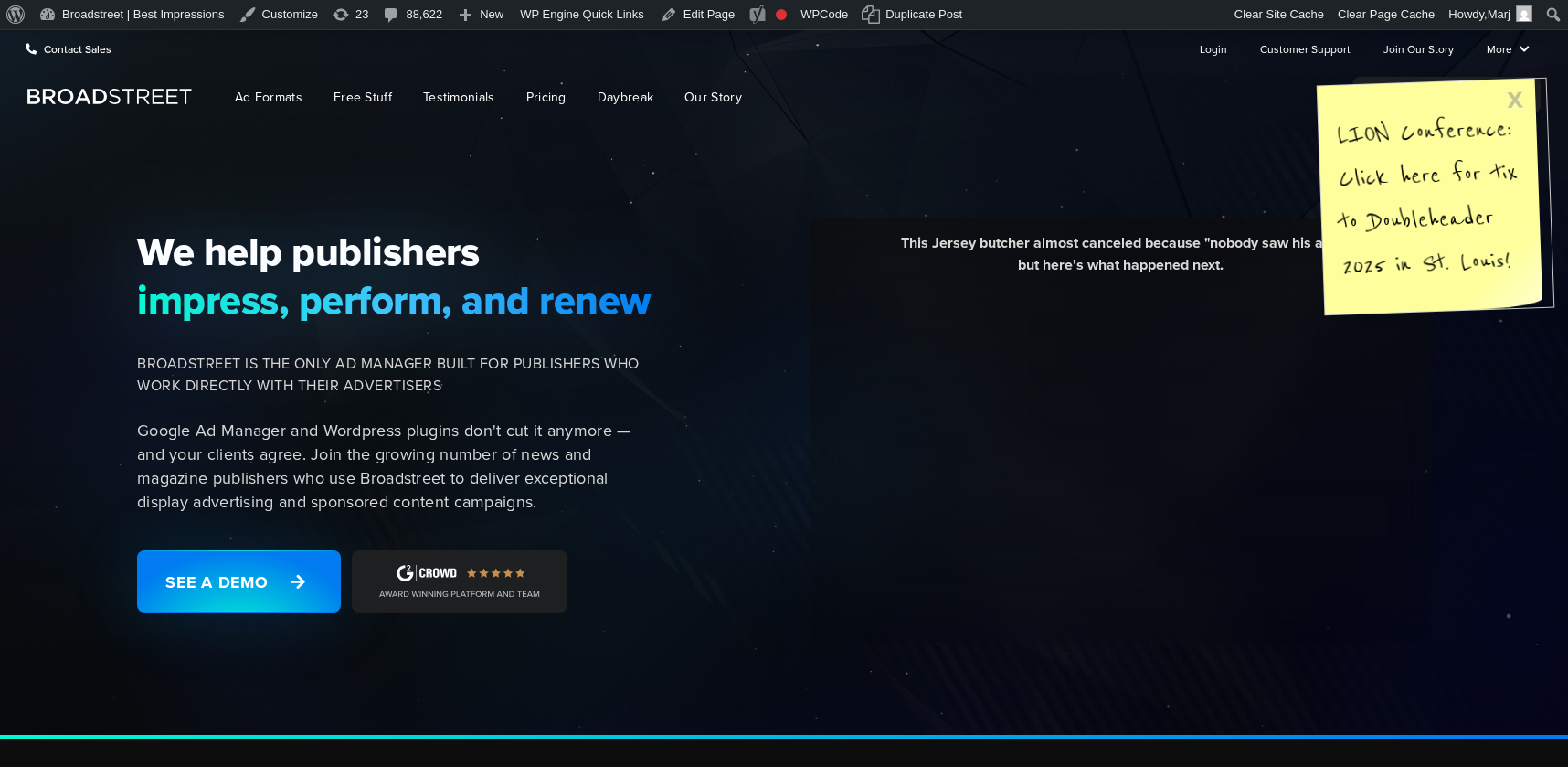 click on "x" at bounding box center [1514, 98] 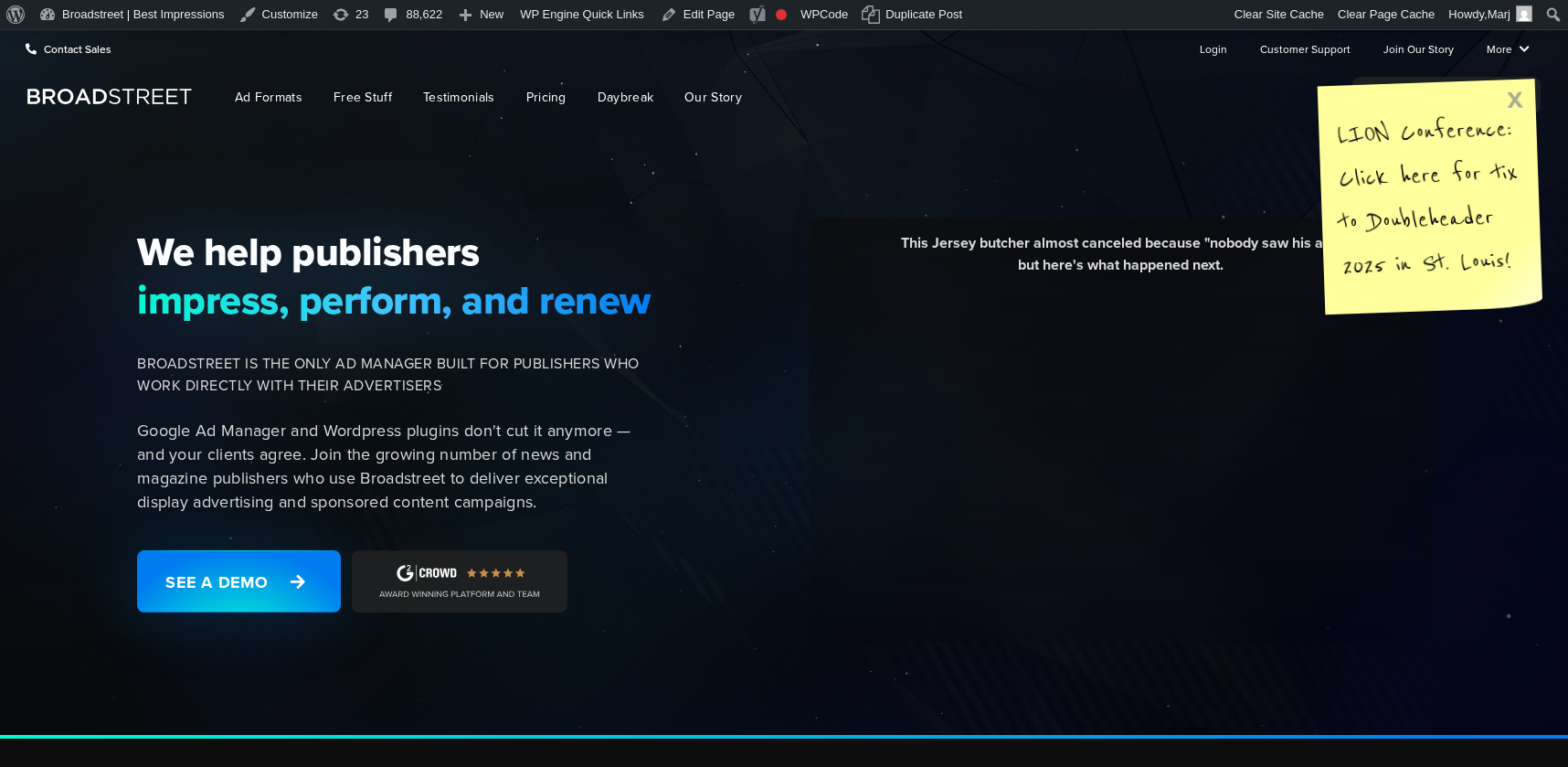 scroll, scrollTop: 0, scrollLeft: 0, axis: both 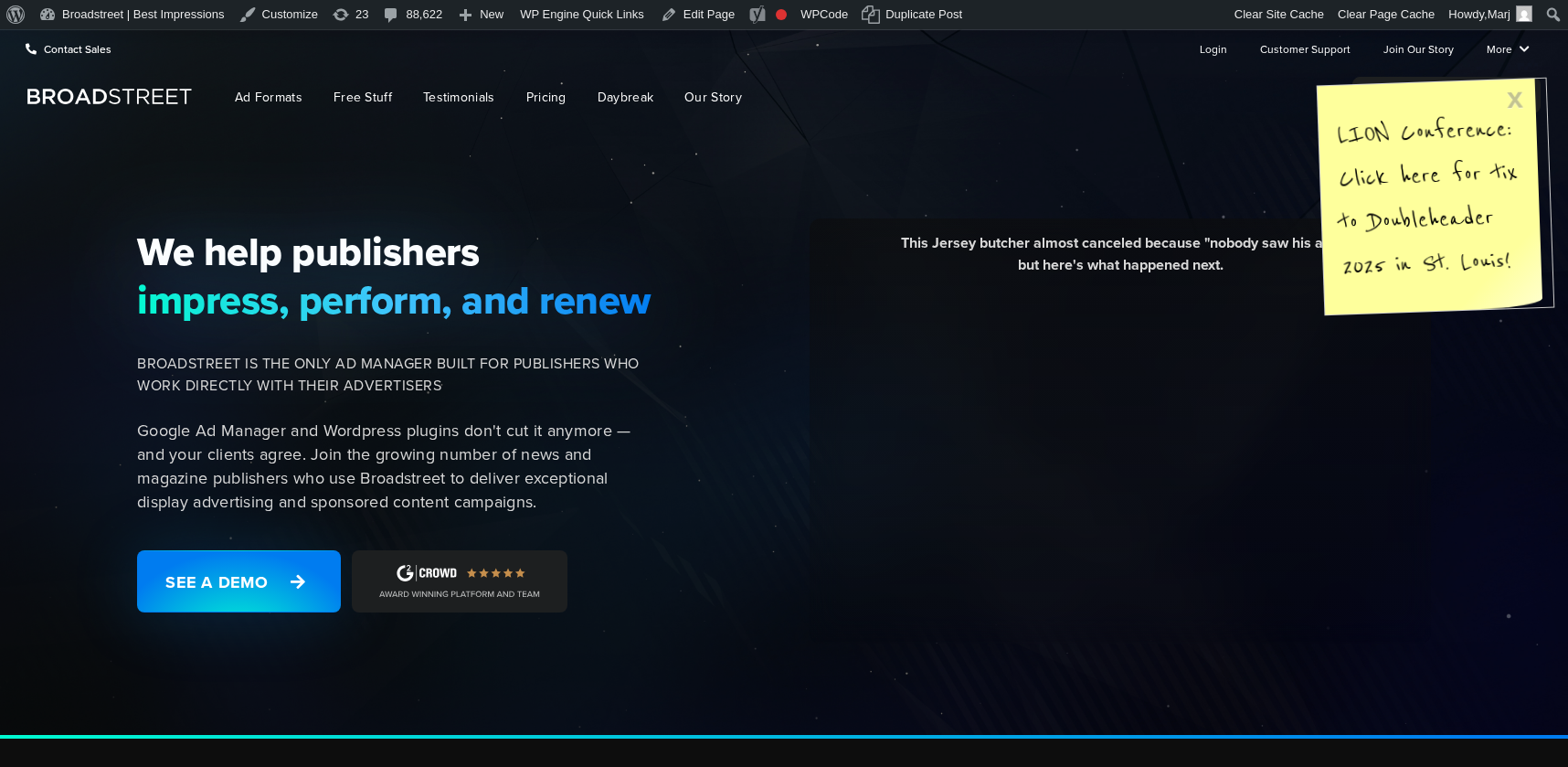 click on "x" at bounding box center [1514, 98] 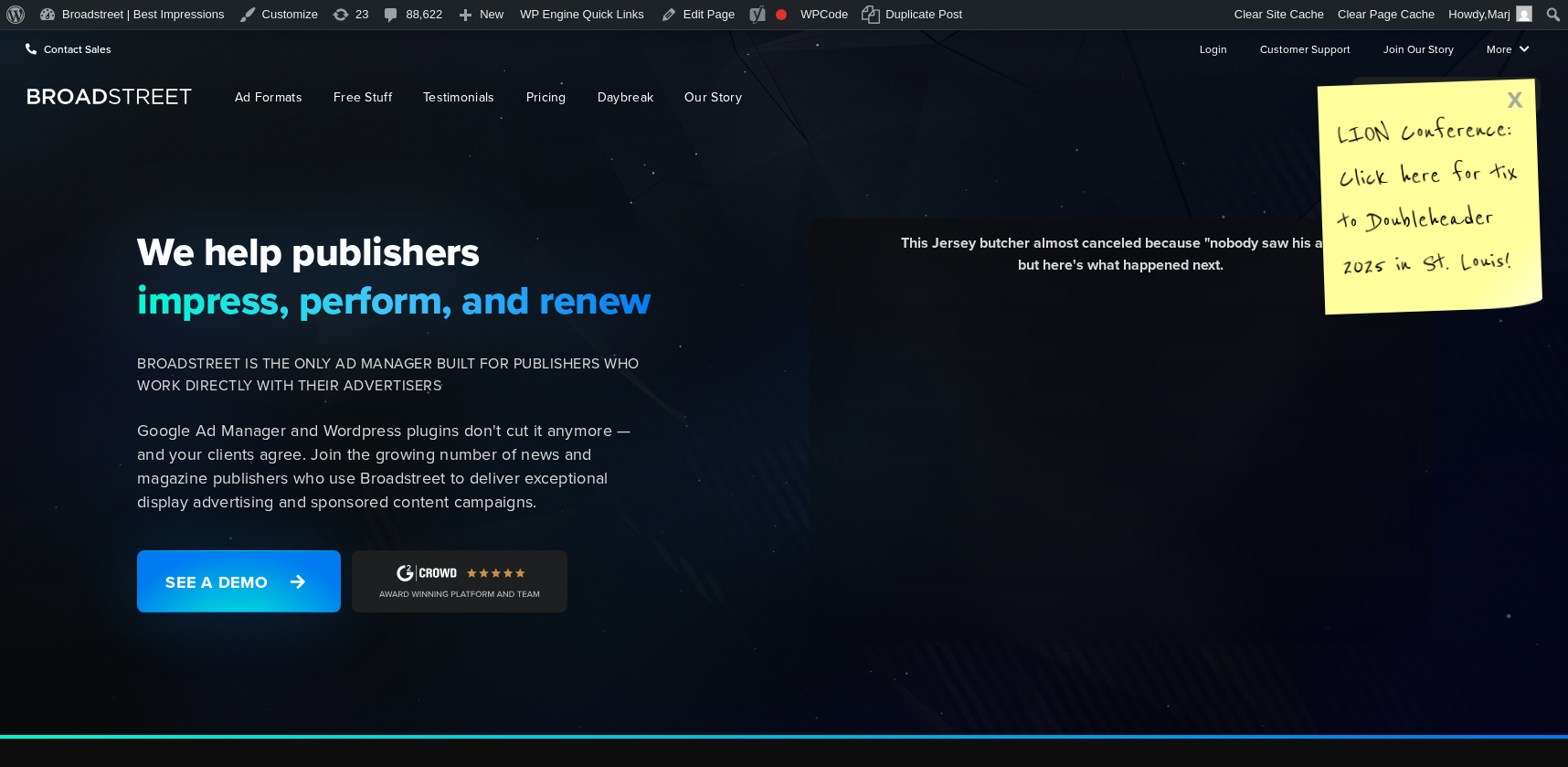 scroll, scrollTop: 0, scrollLeft: 0, axis: both 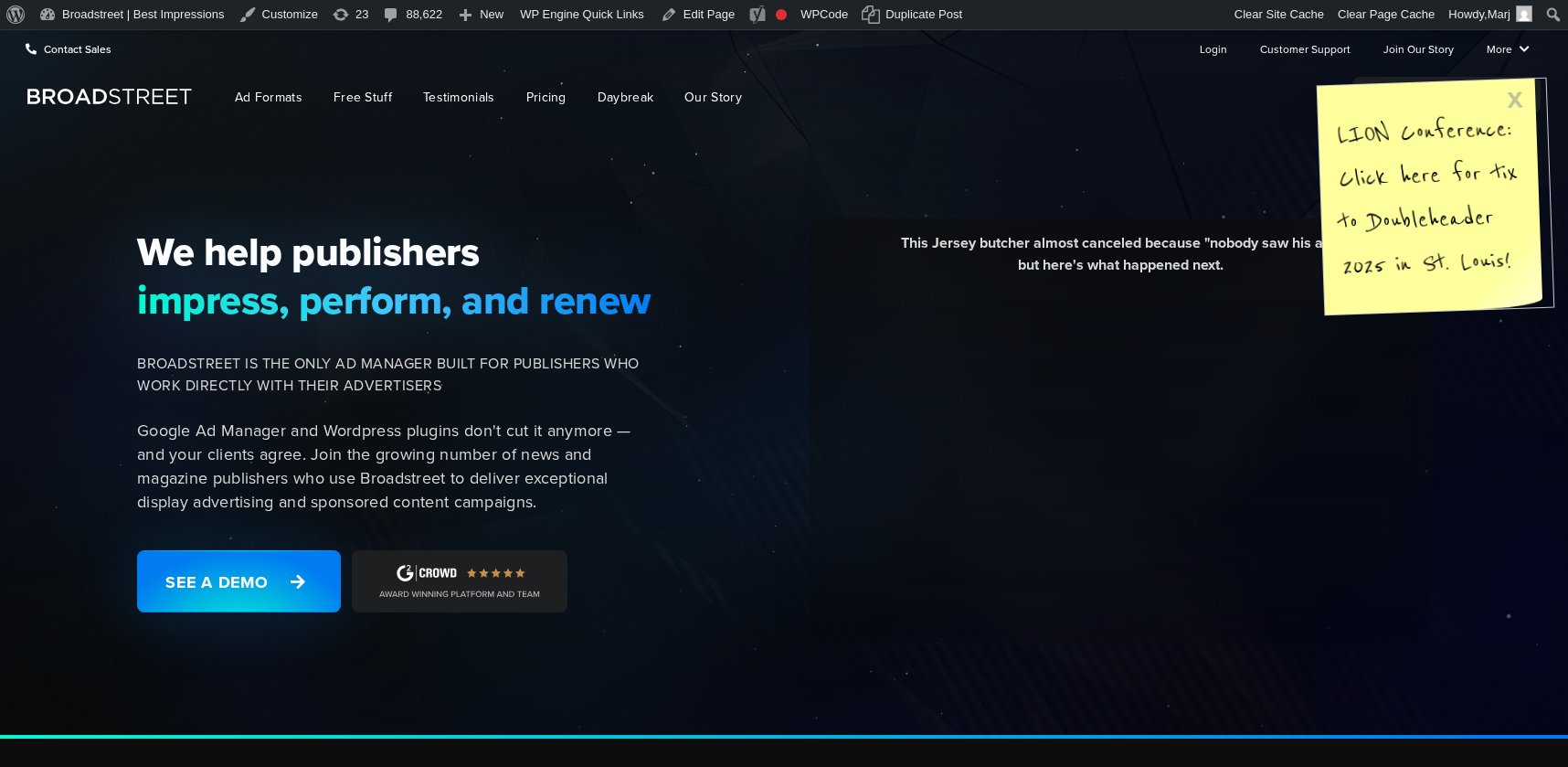 click on "x" at bounding box center (1514, 98) 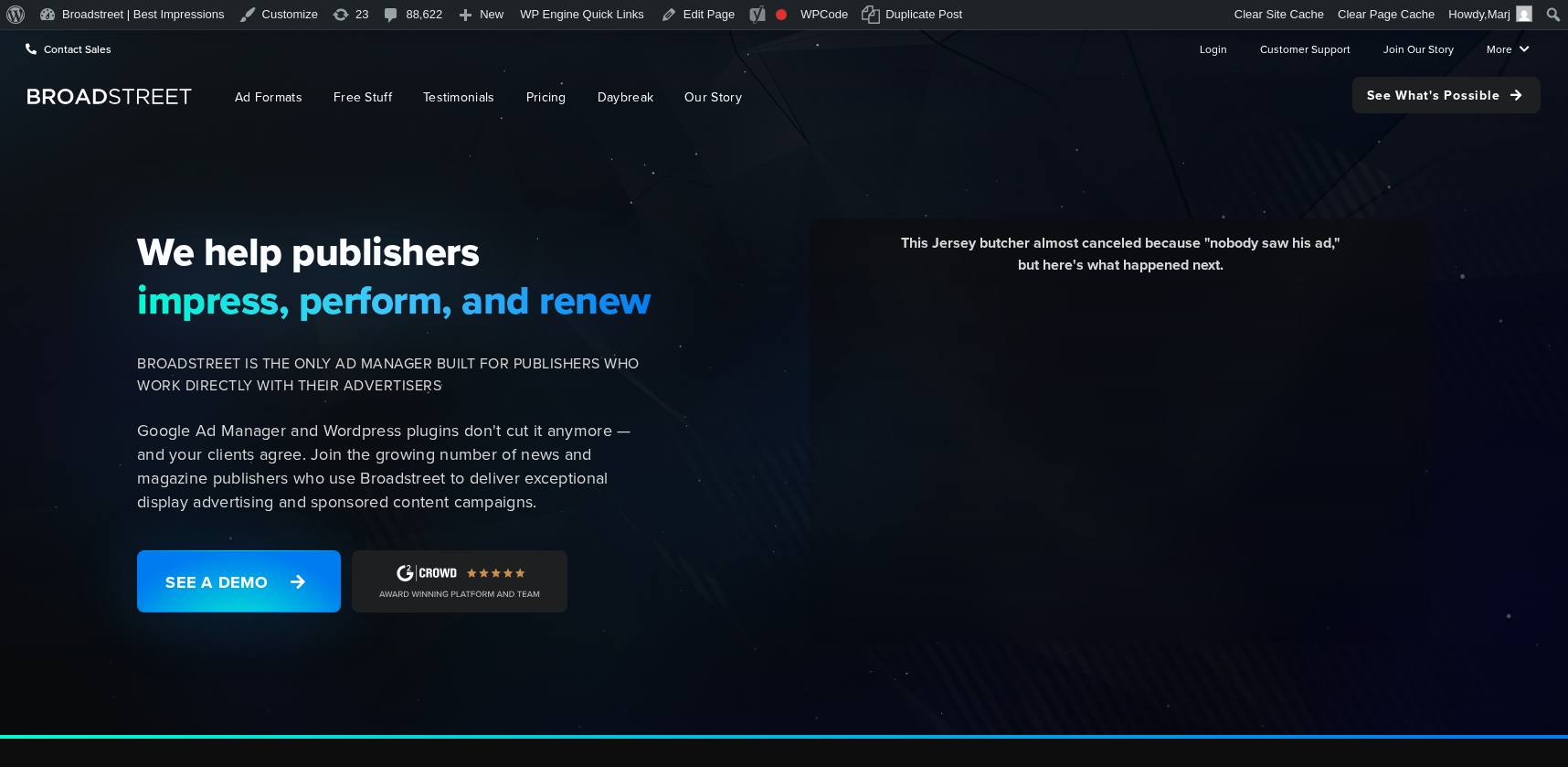 scroll, scrollTop: 0, scrollLeft: 0, axis: both 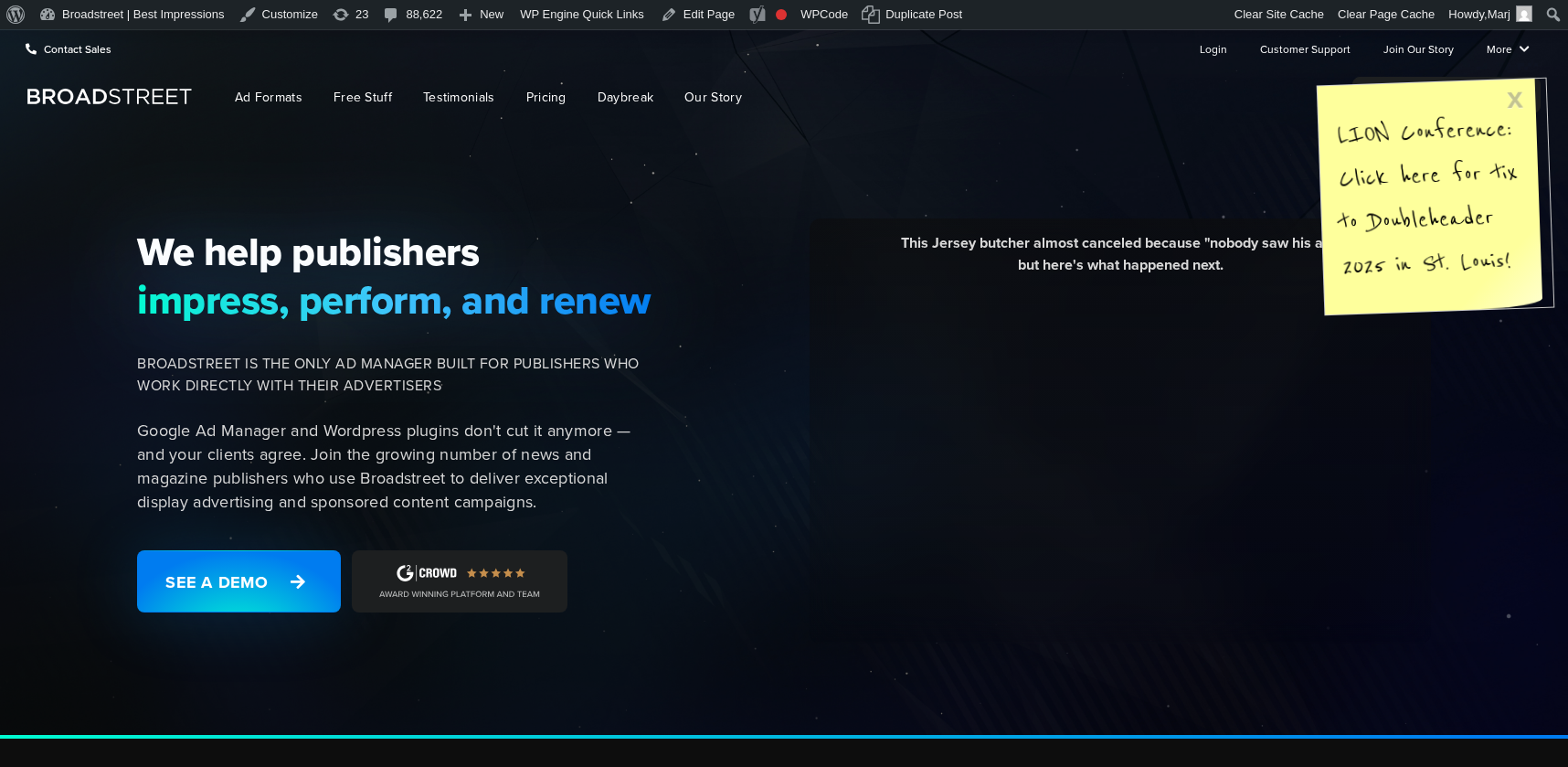 click on "x" at bounding box center [1514, 98] 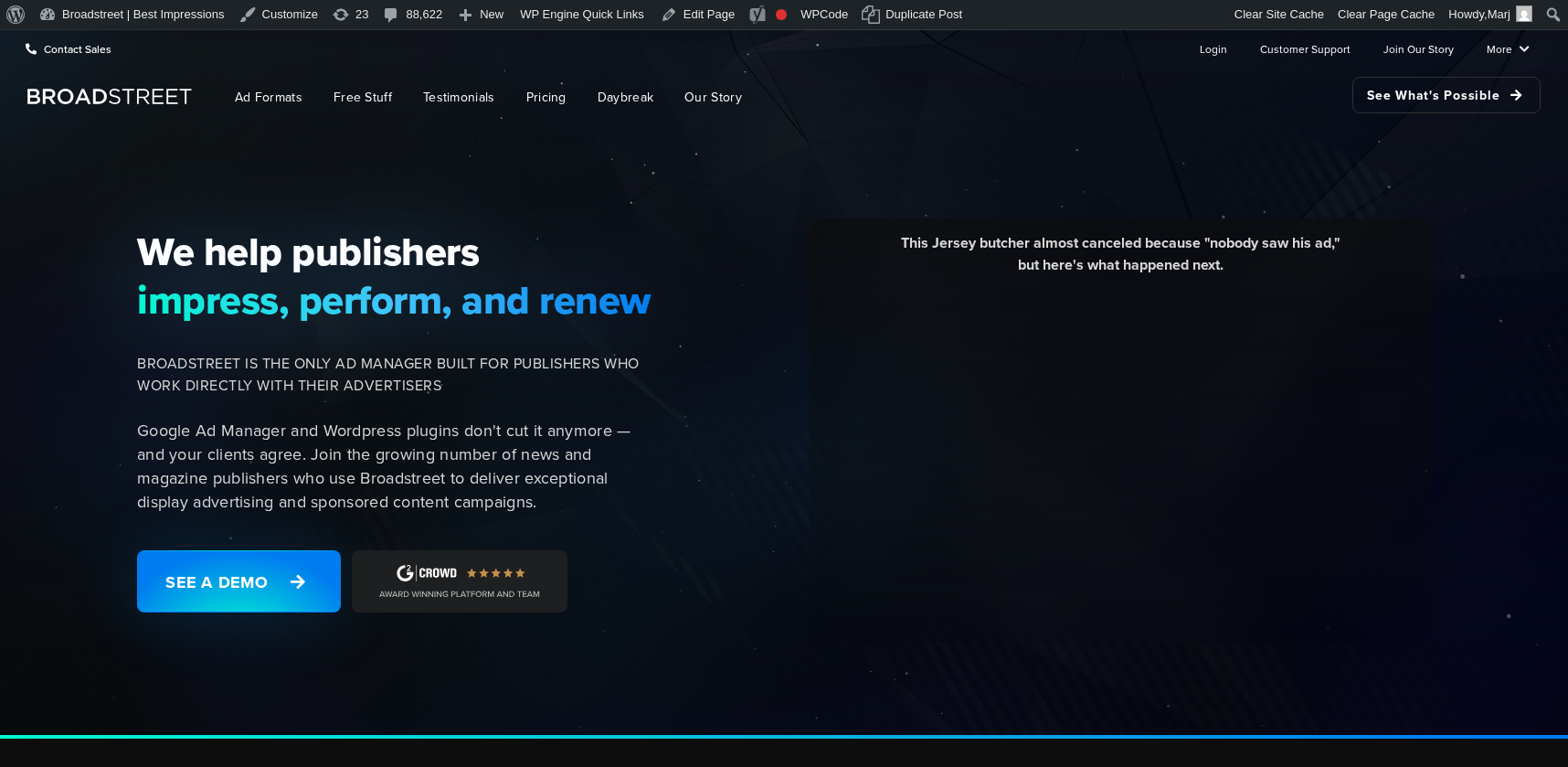 scroll, scrollTop: 0, scrollLeft: 0, axis: both 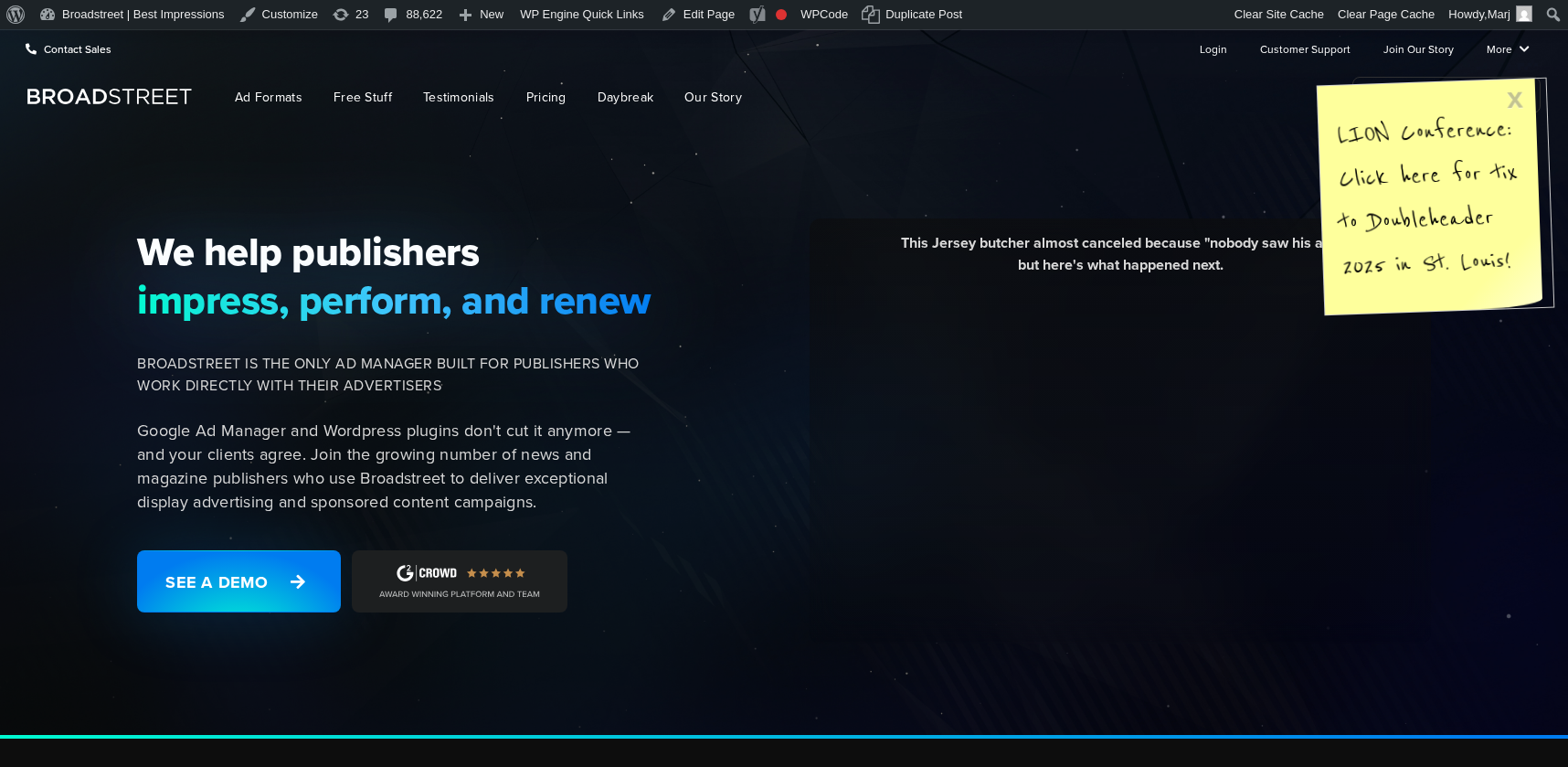 click on "x" at bounding box center [1514, 98] 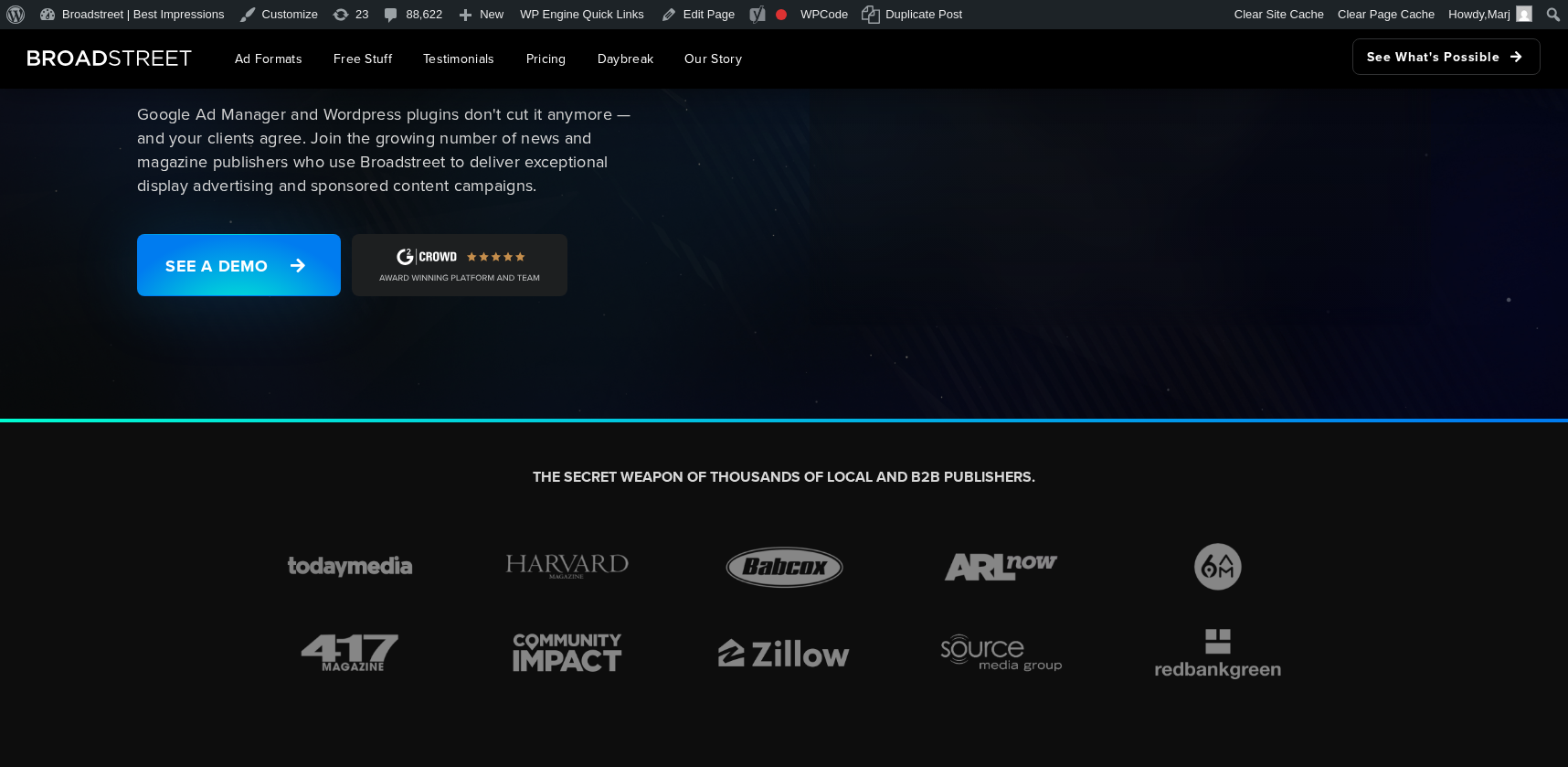 scroll, scrollTop: 409, scrollLeft: 0, axis: vertical 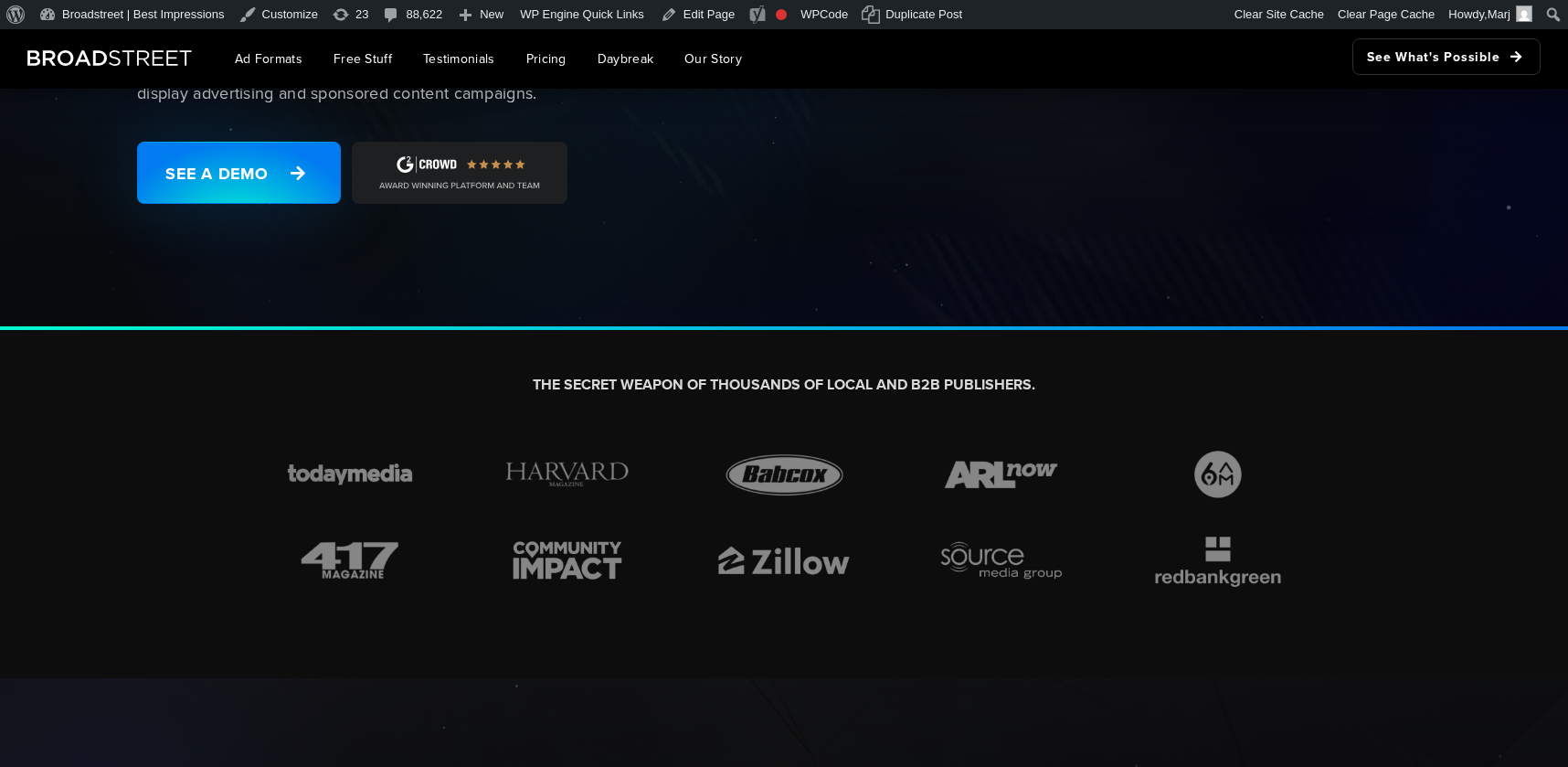 click at bounding box center [784, 517] 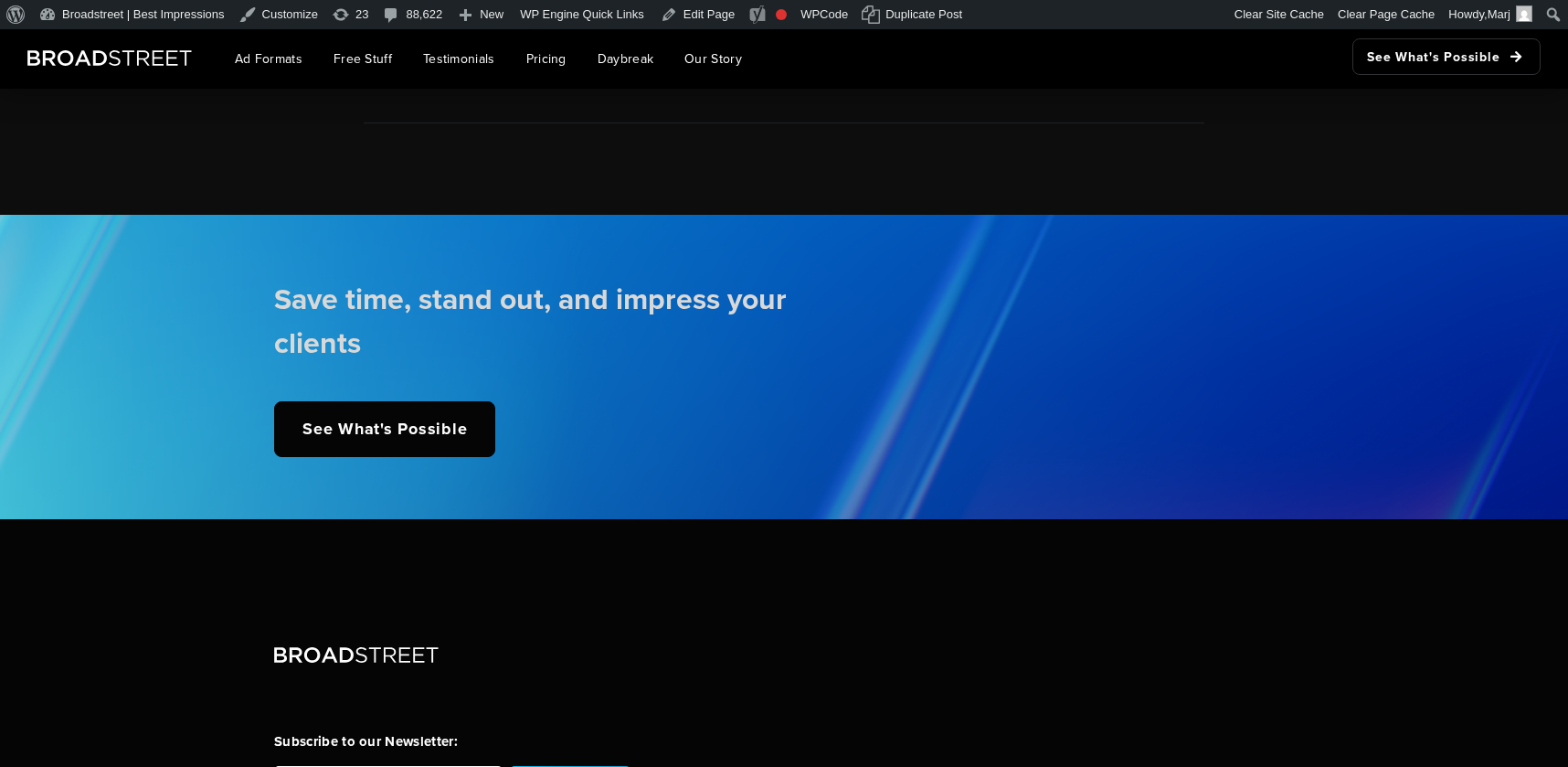 scroll, scrollTop: 4062, scrollLeft: 0, axis: vertical 